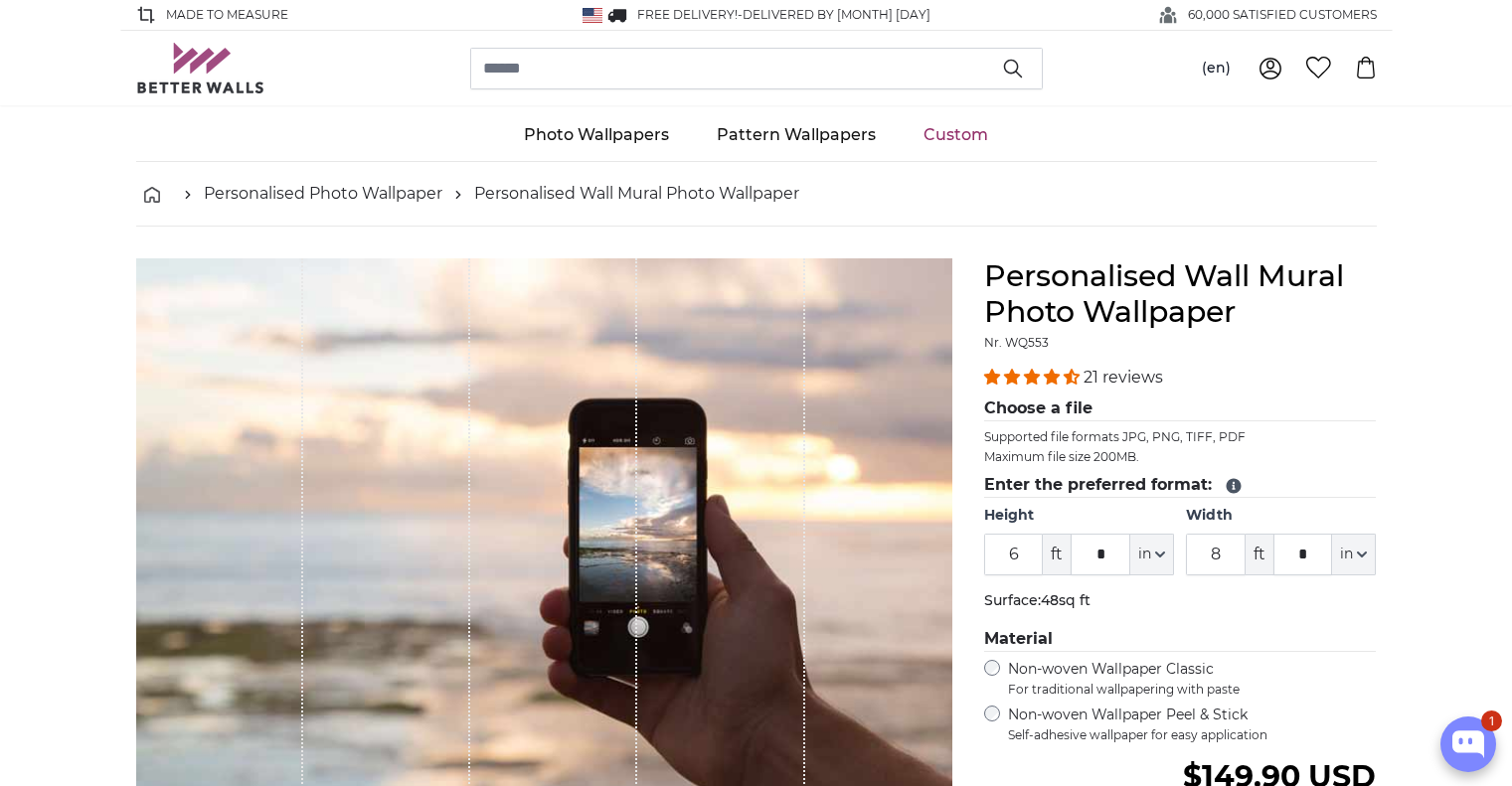 scroll, scrollTop: 0, scrollLeft: 0, axis: both 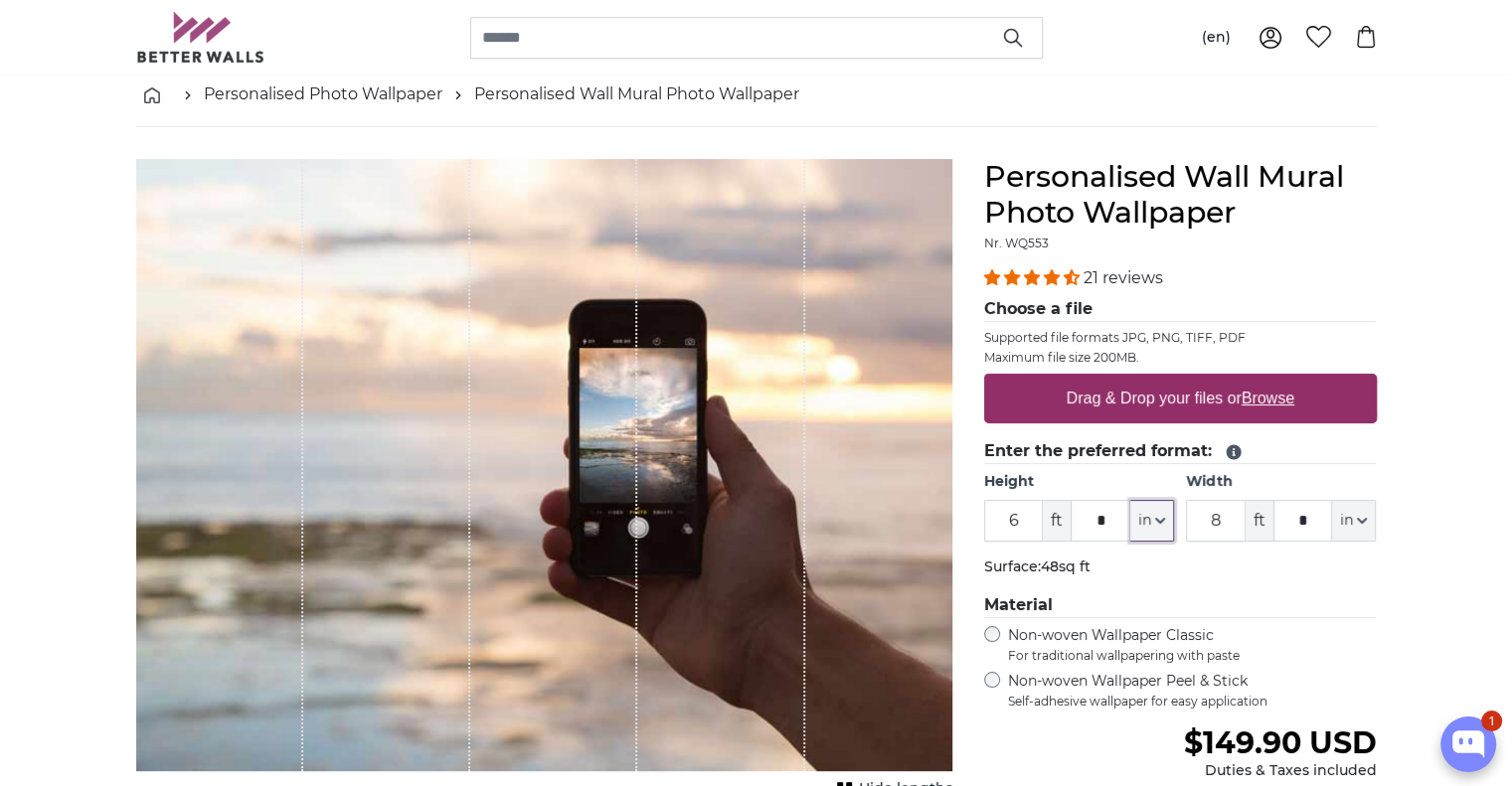 click on "in" 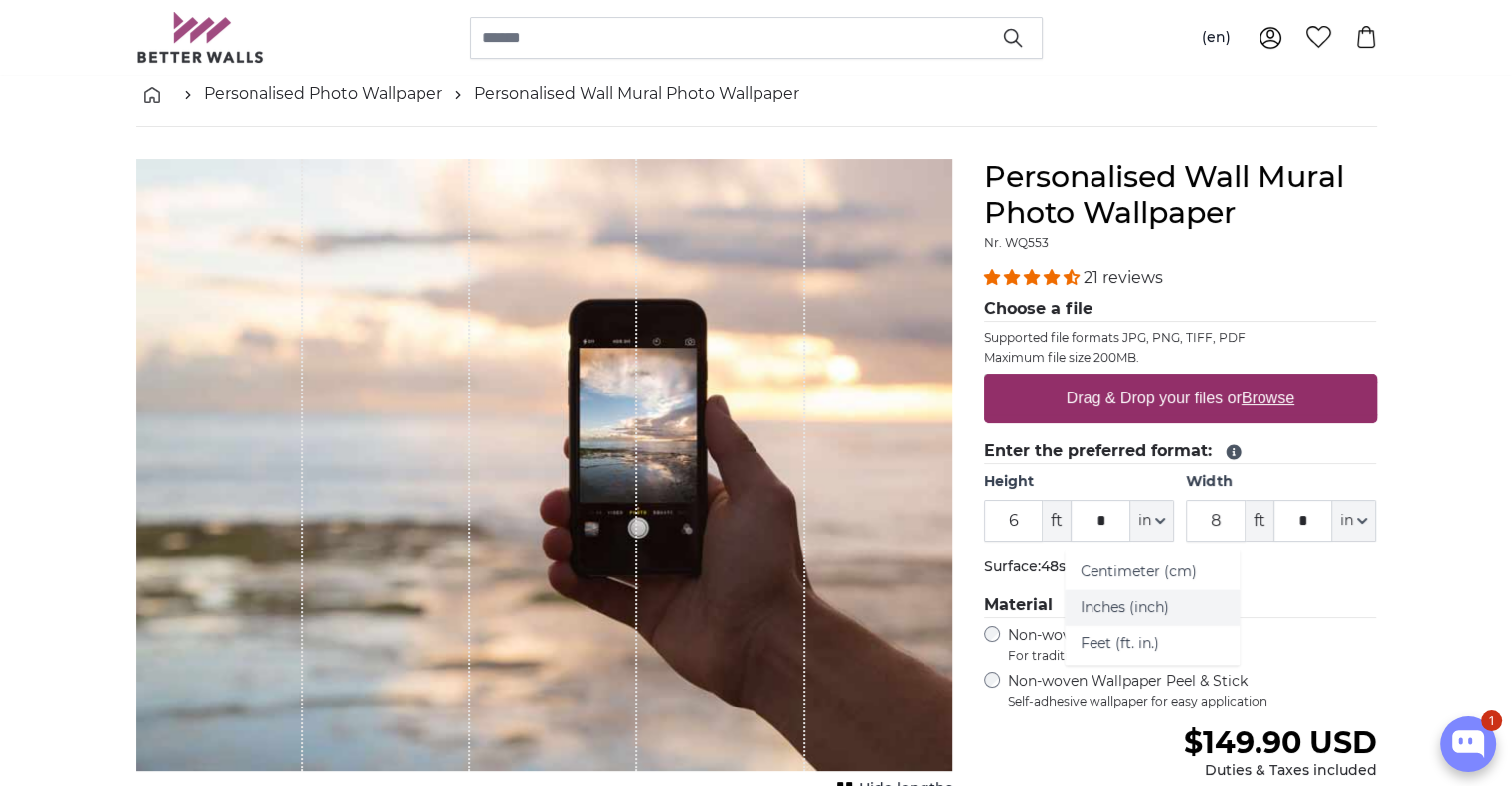 click on "Inches (inch)" 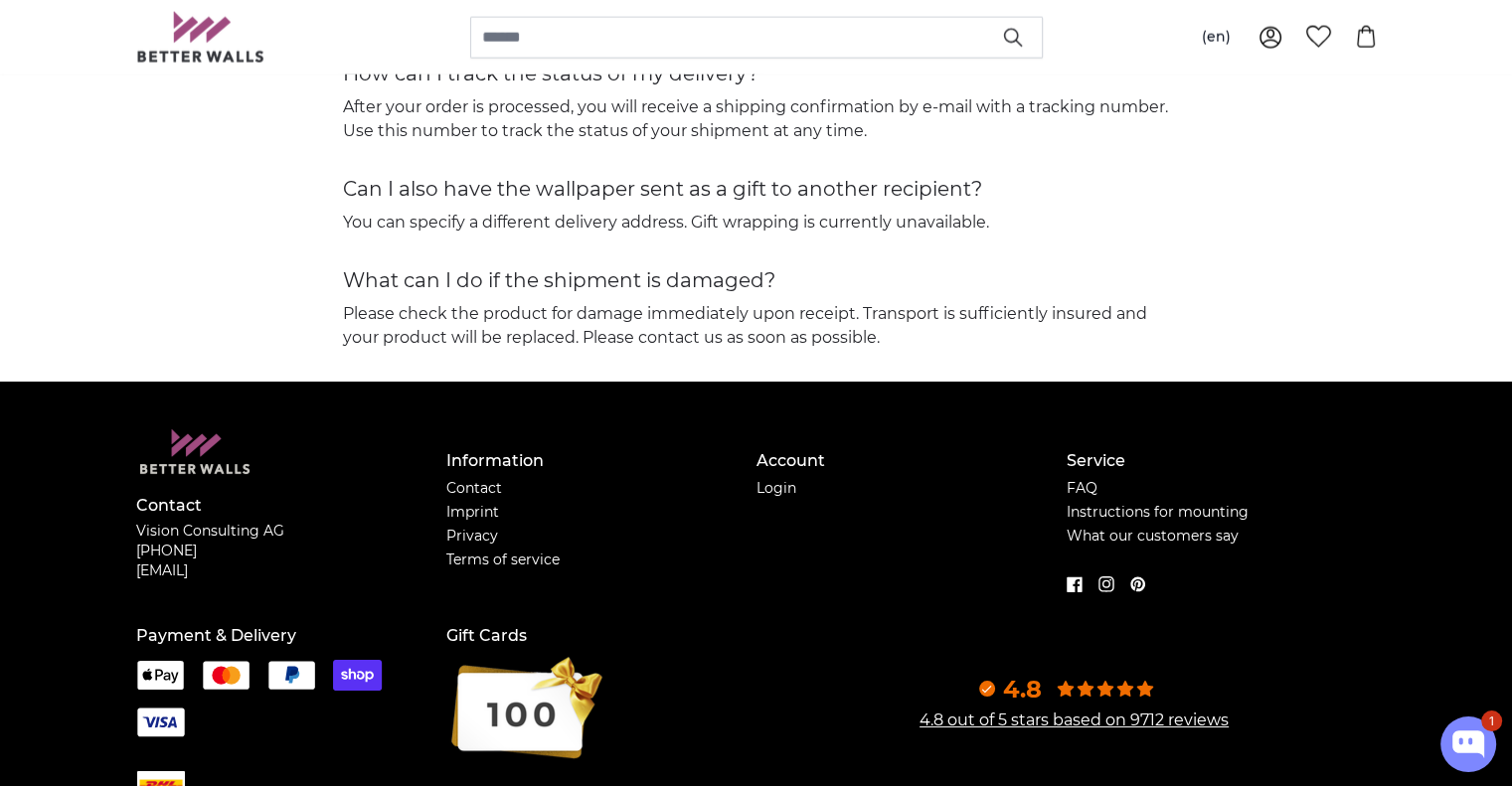 scroll, scrollTop: 4571, scrollLeft: 0, axis: vertical 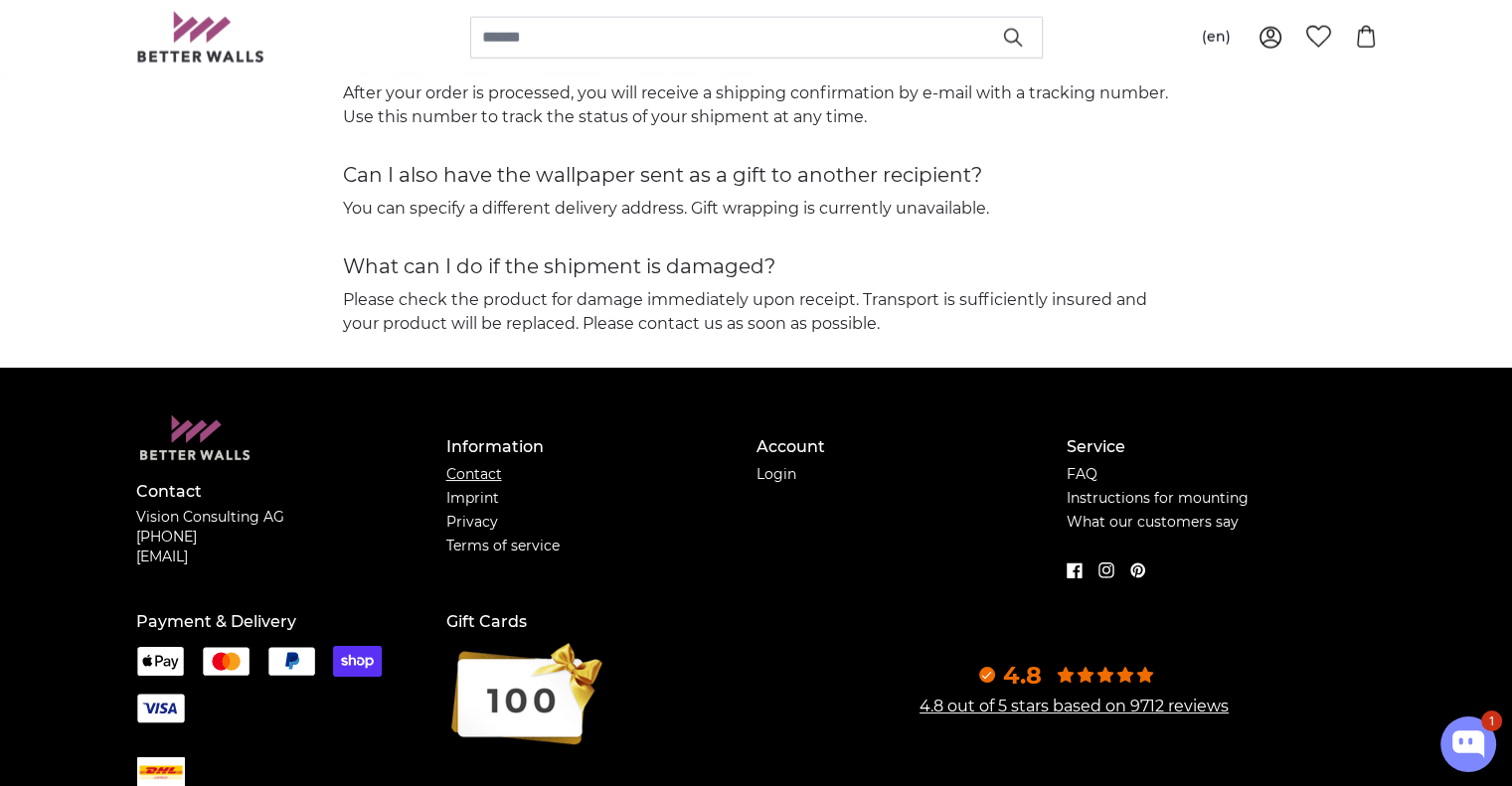 click on "Contact" at bounding box center [474, 474] 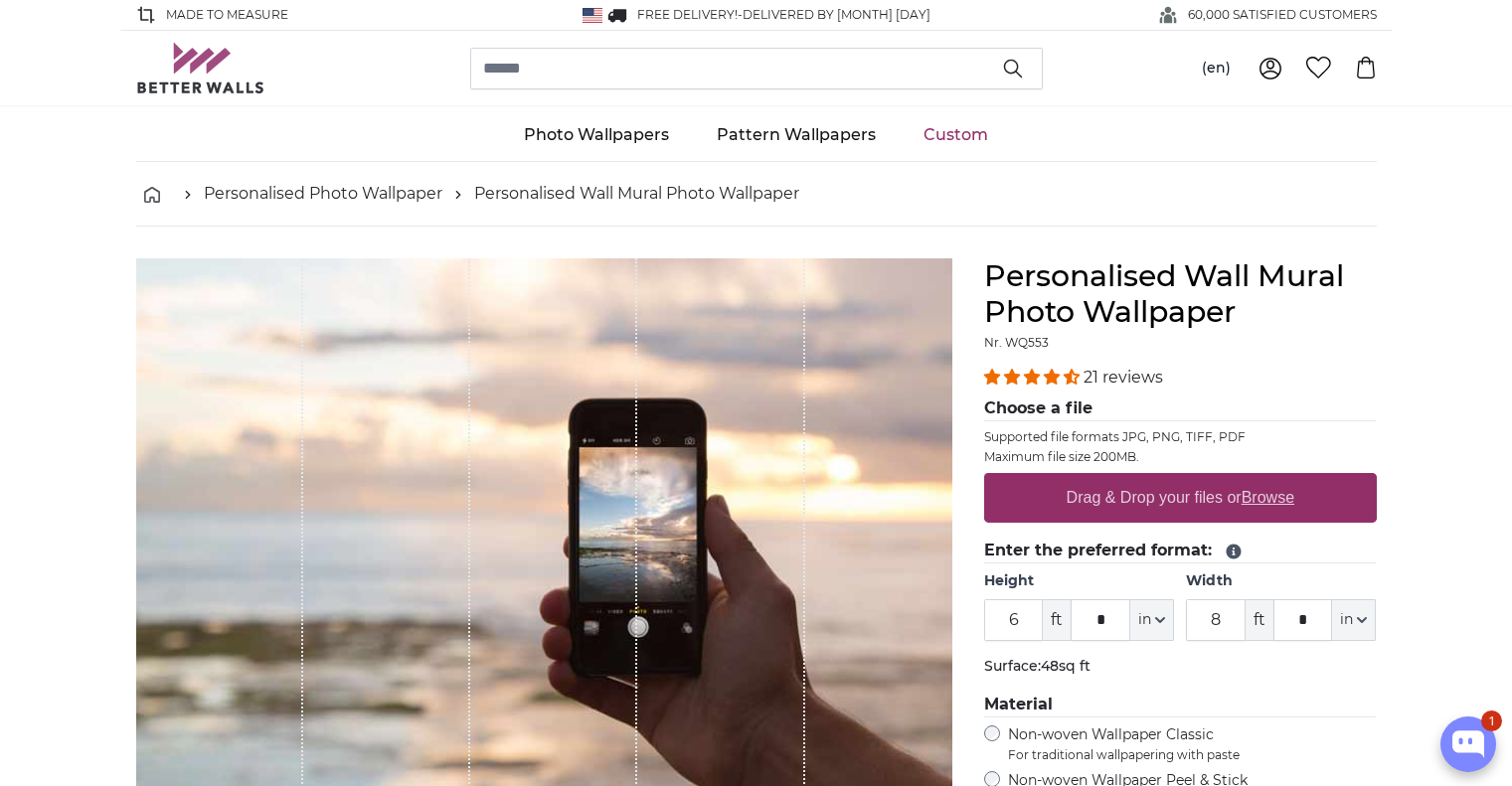 scroll, scrollTop: 0, scrollLeft: 0, axis: both 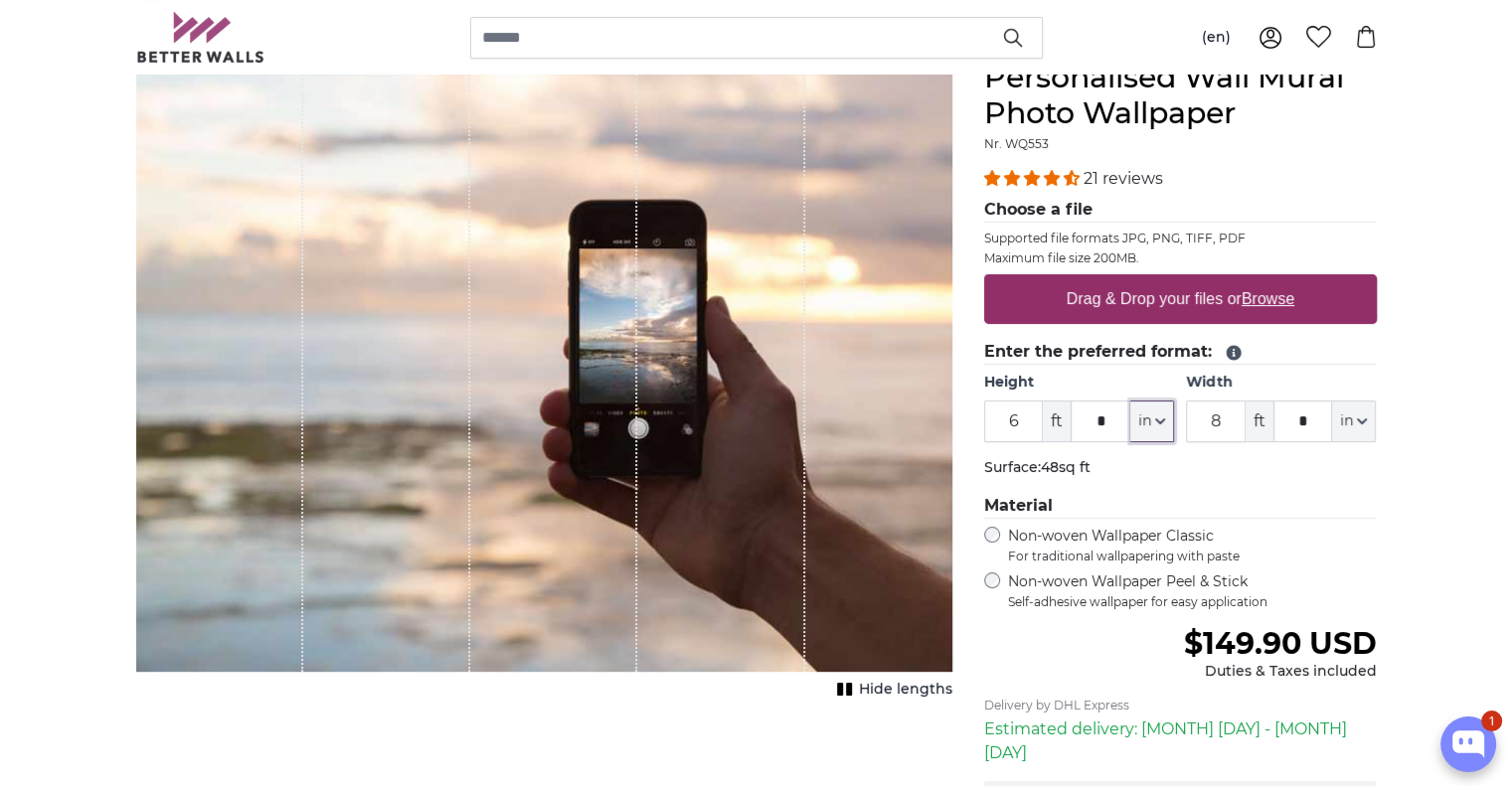 click on "in" 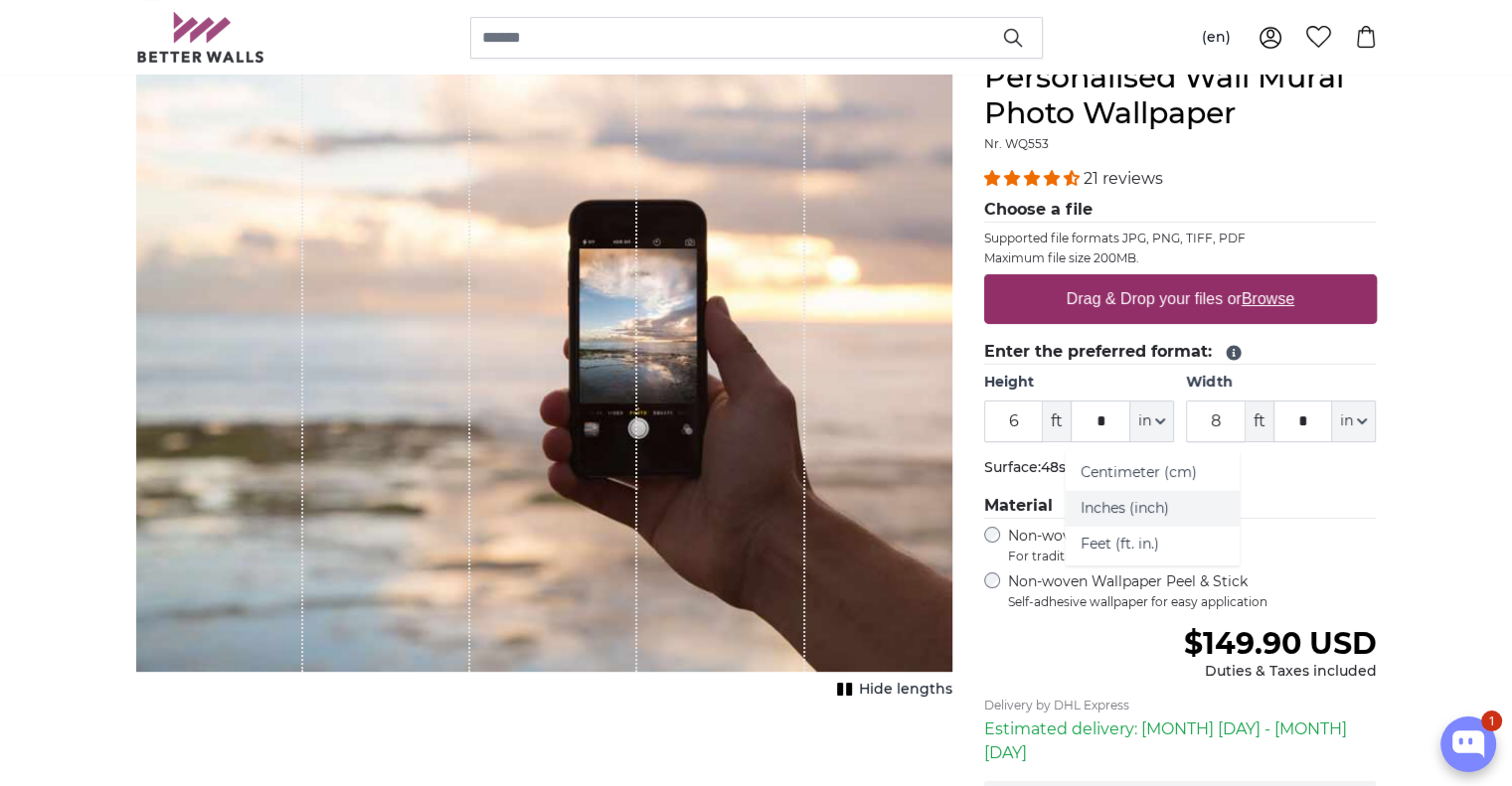 click on "Inches (inch)" 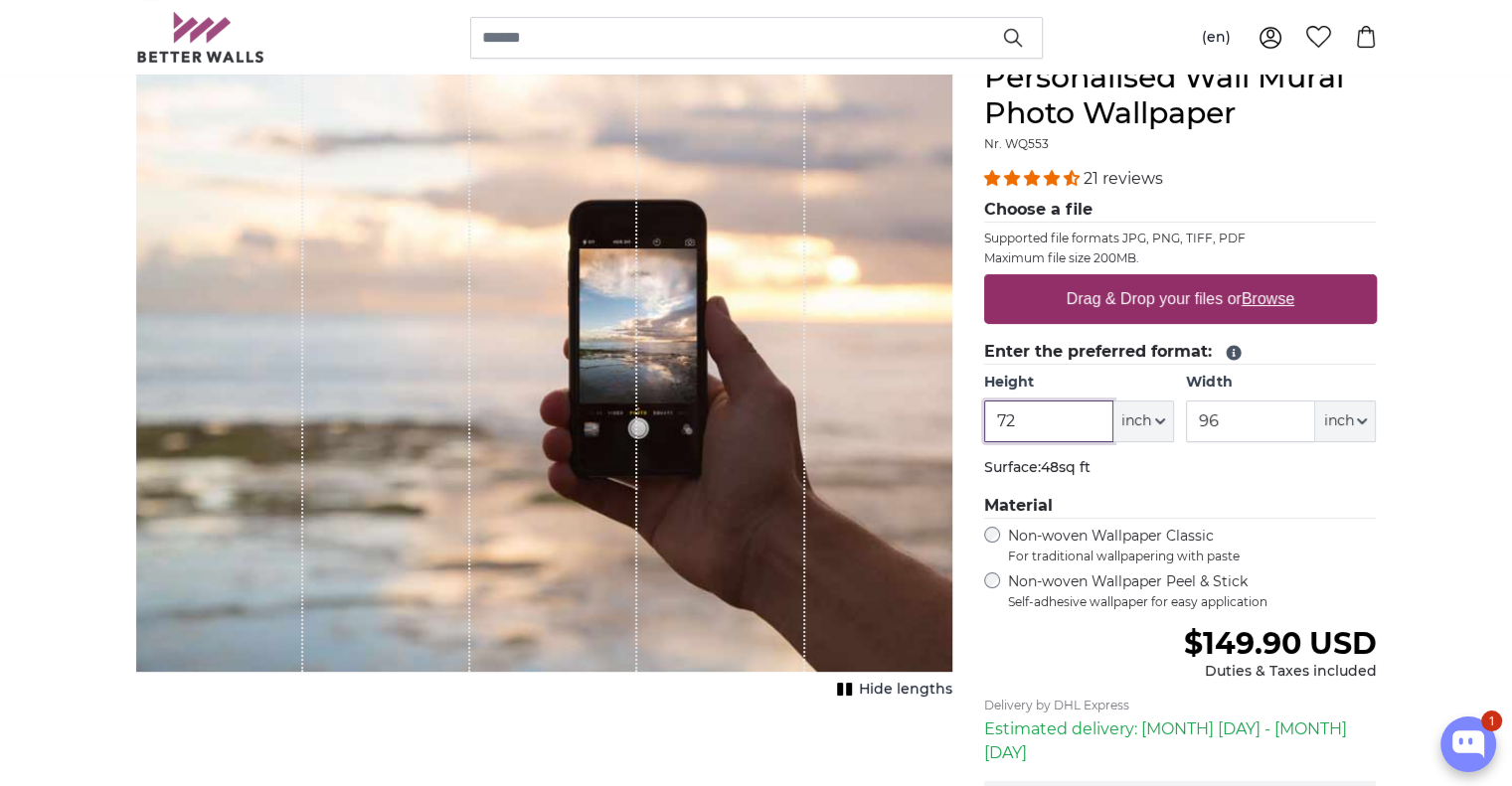 click on "72" at bounding box center (1049, 421) 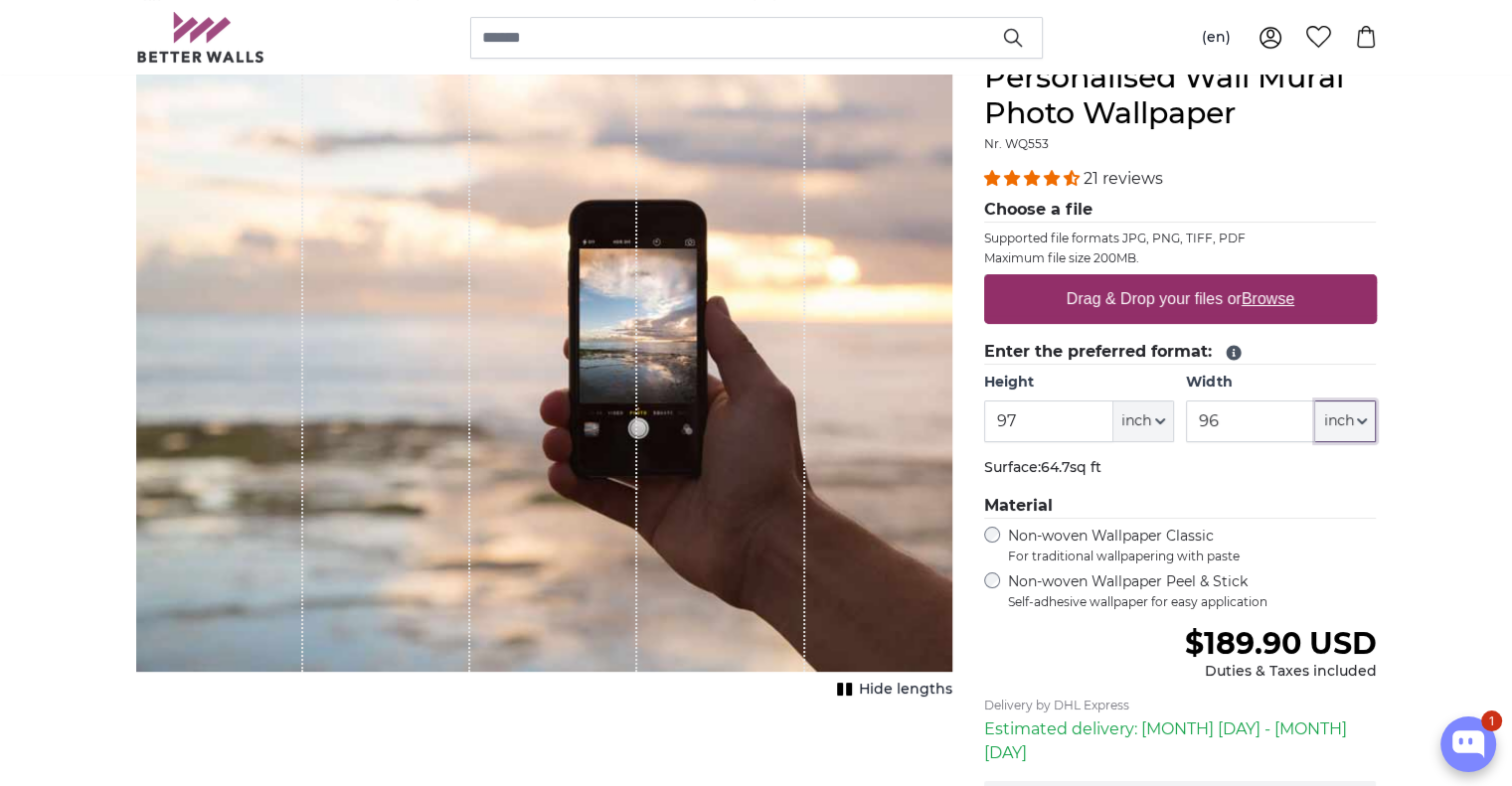 click 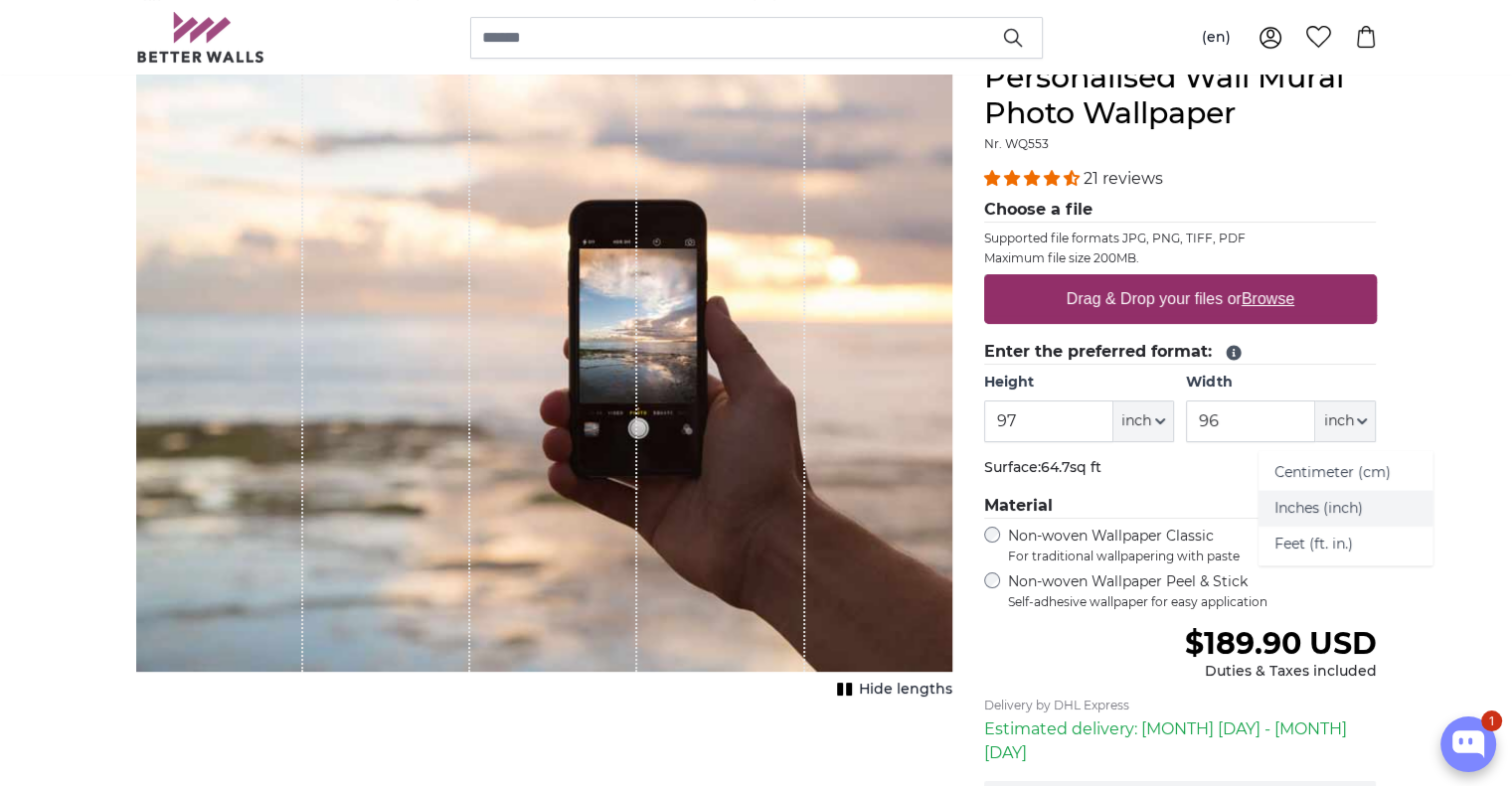 click on "Inches (inch)" 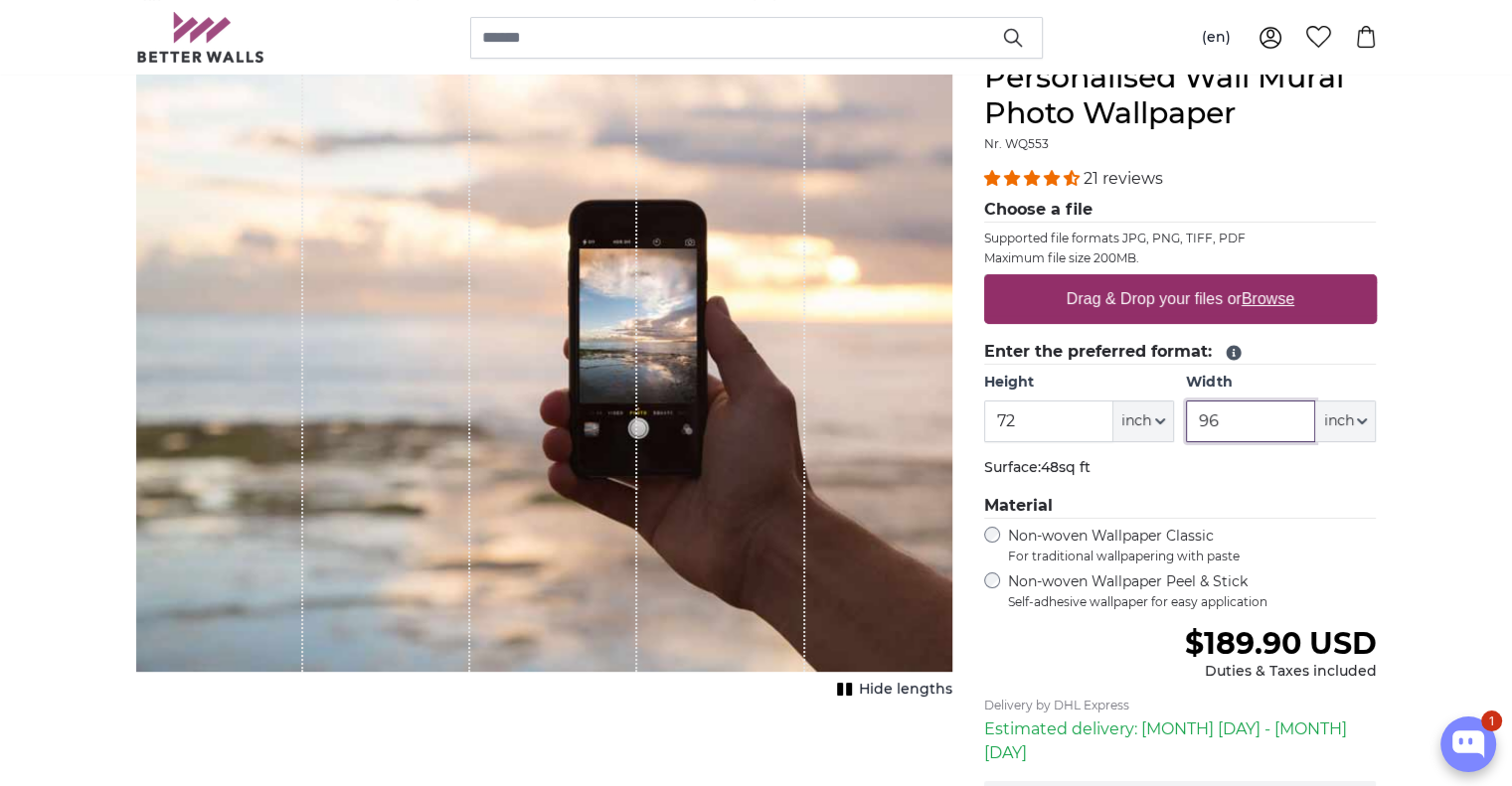 click on "96" at bounding box center [1251, 421] 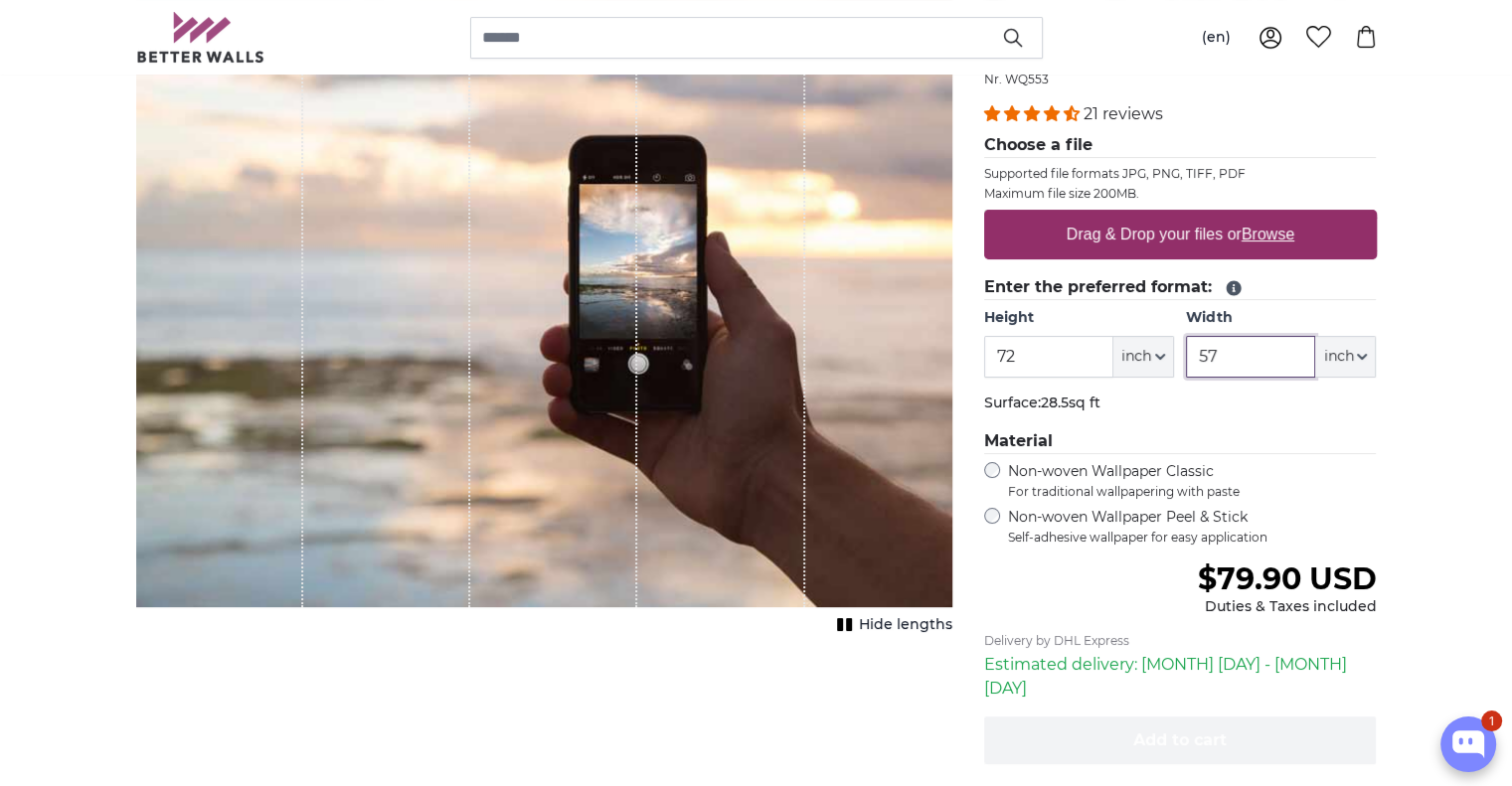 scroll, scrollTop: 298, scrollLeft: 0, axis: vertical 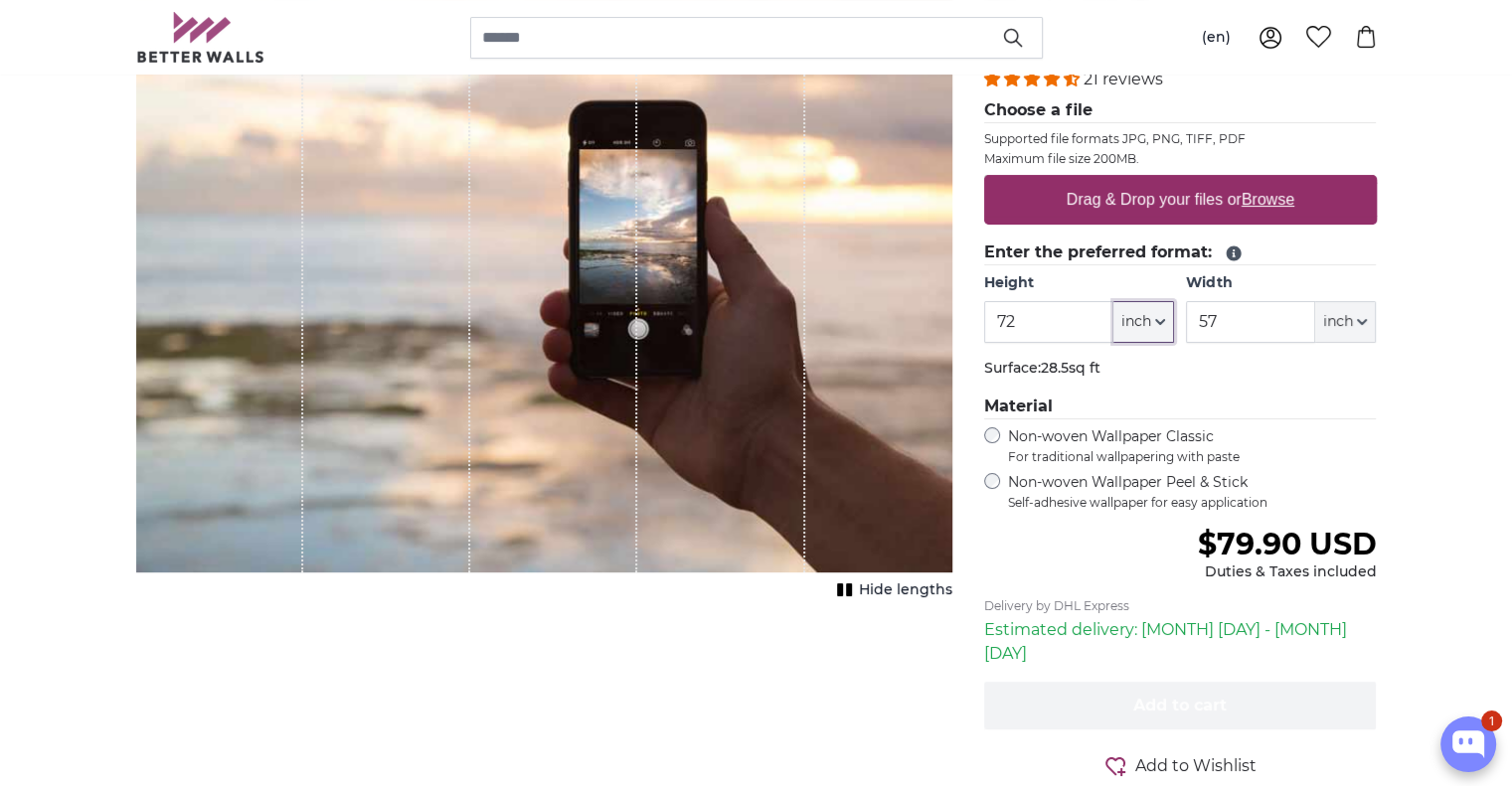 click 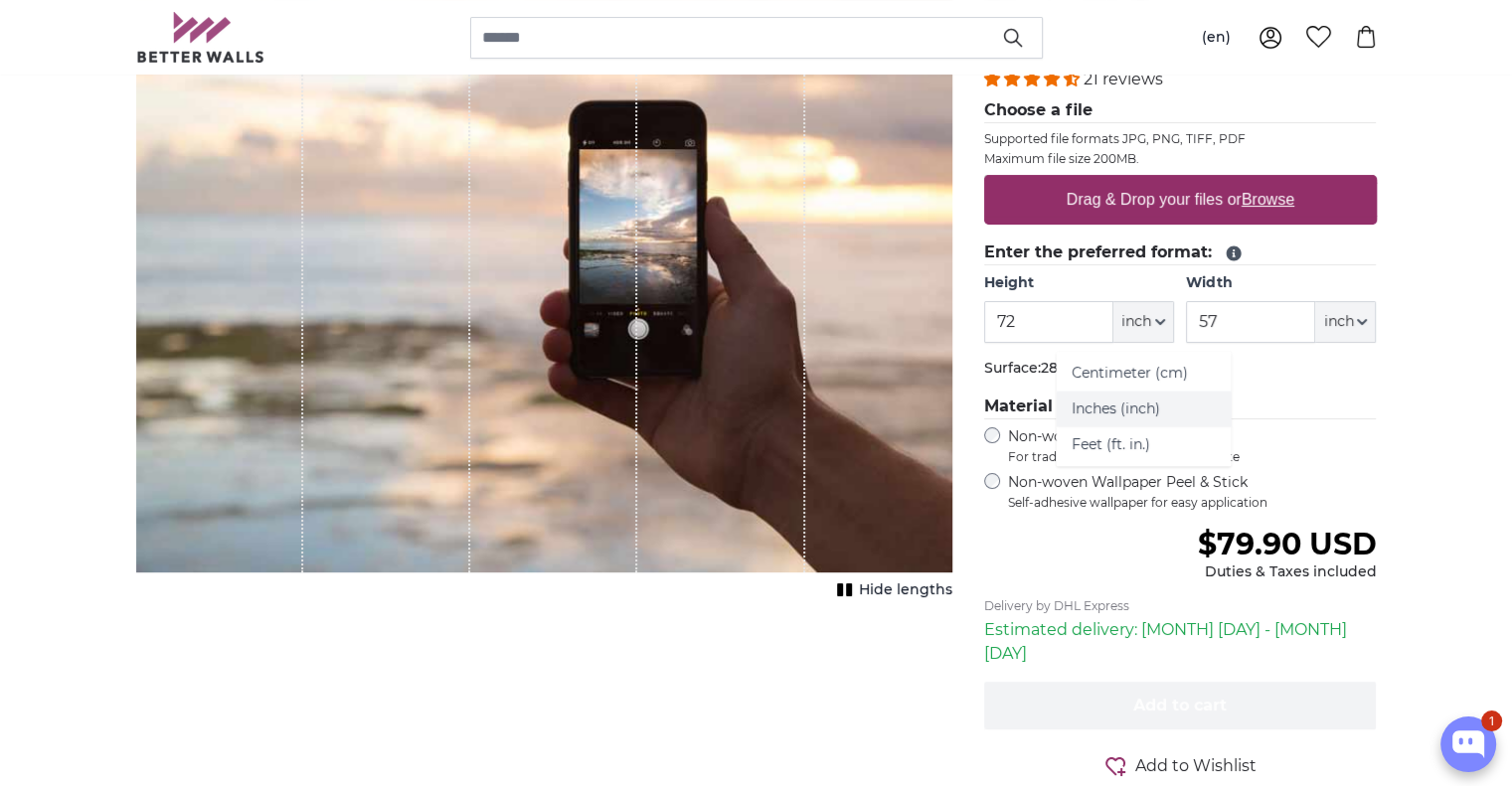 click on "Inches (inch)" 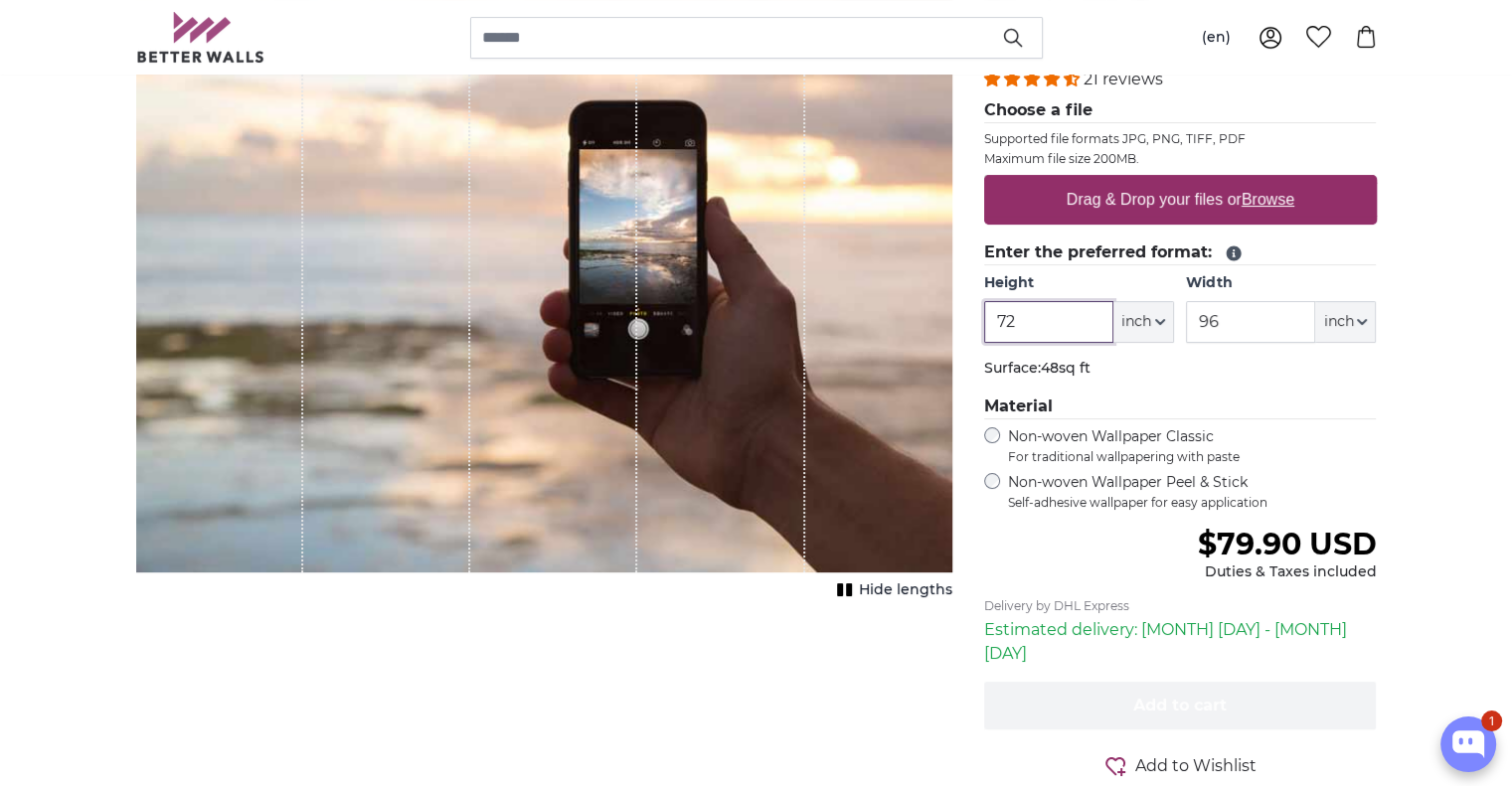 click on "72" at bounding box center (1049, 322) 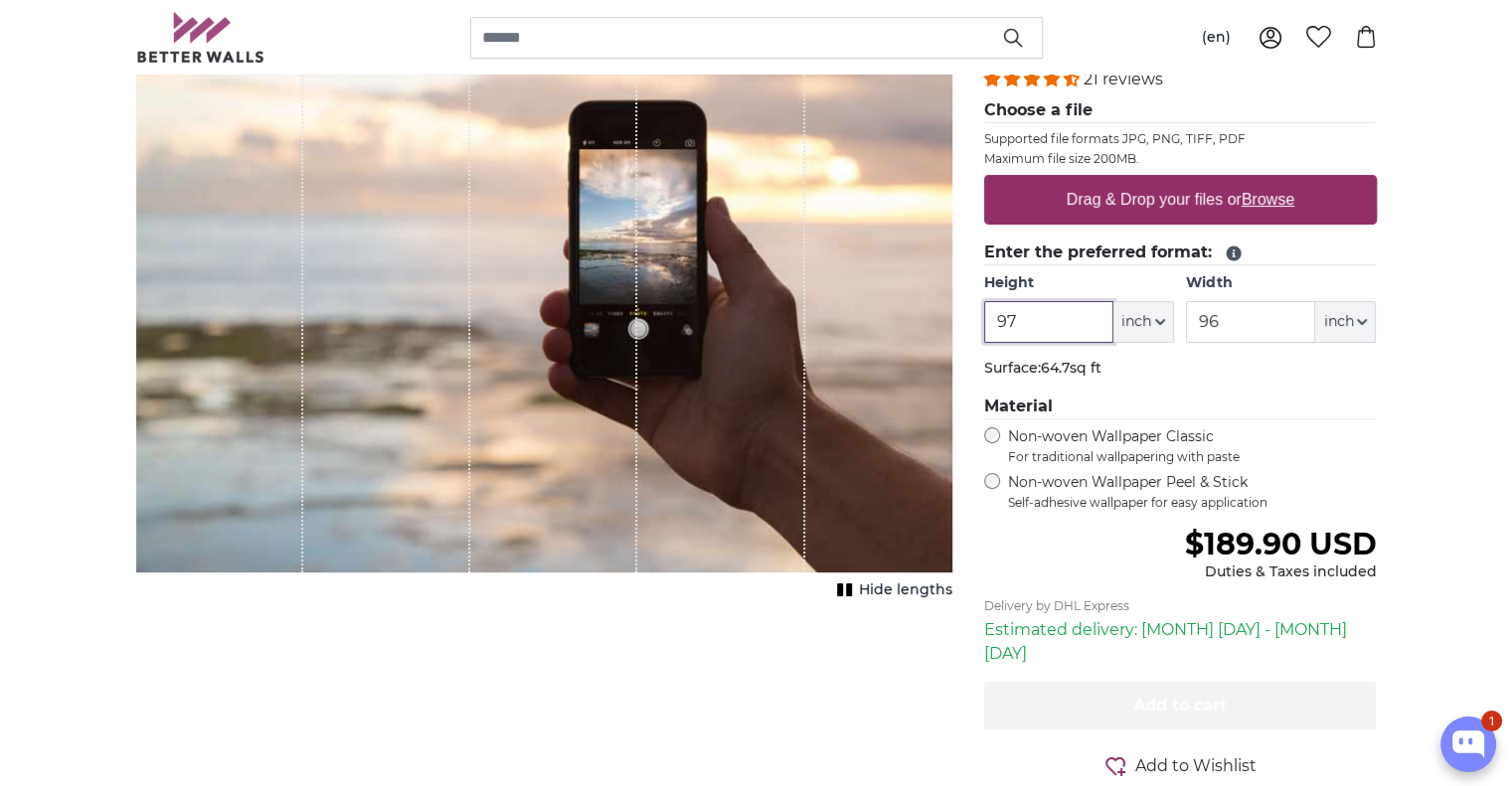 type on "97" 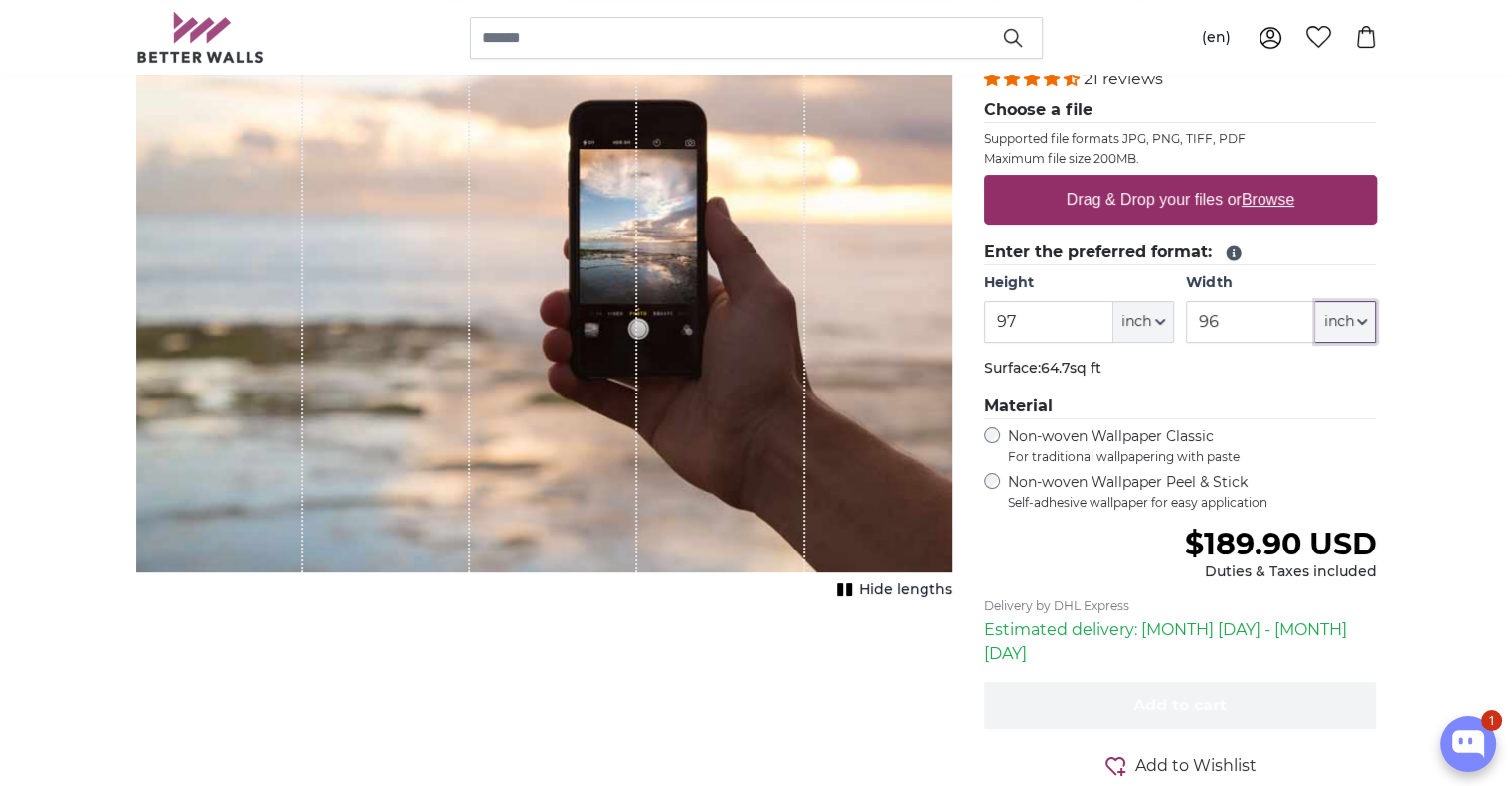 click on "inch" 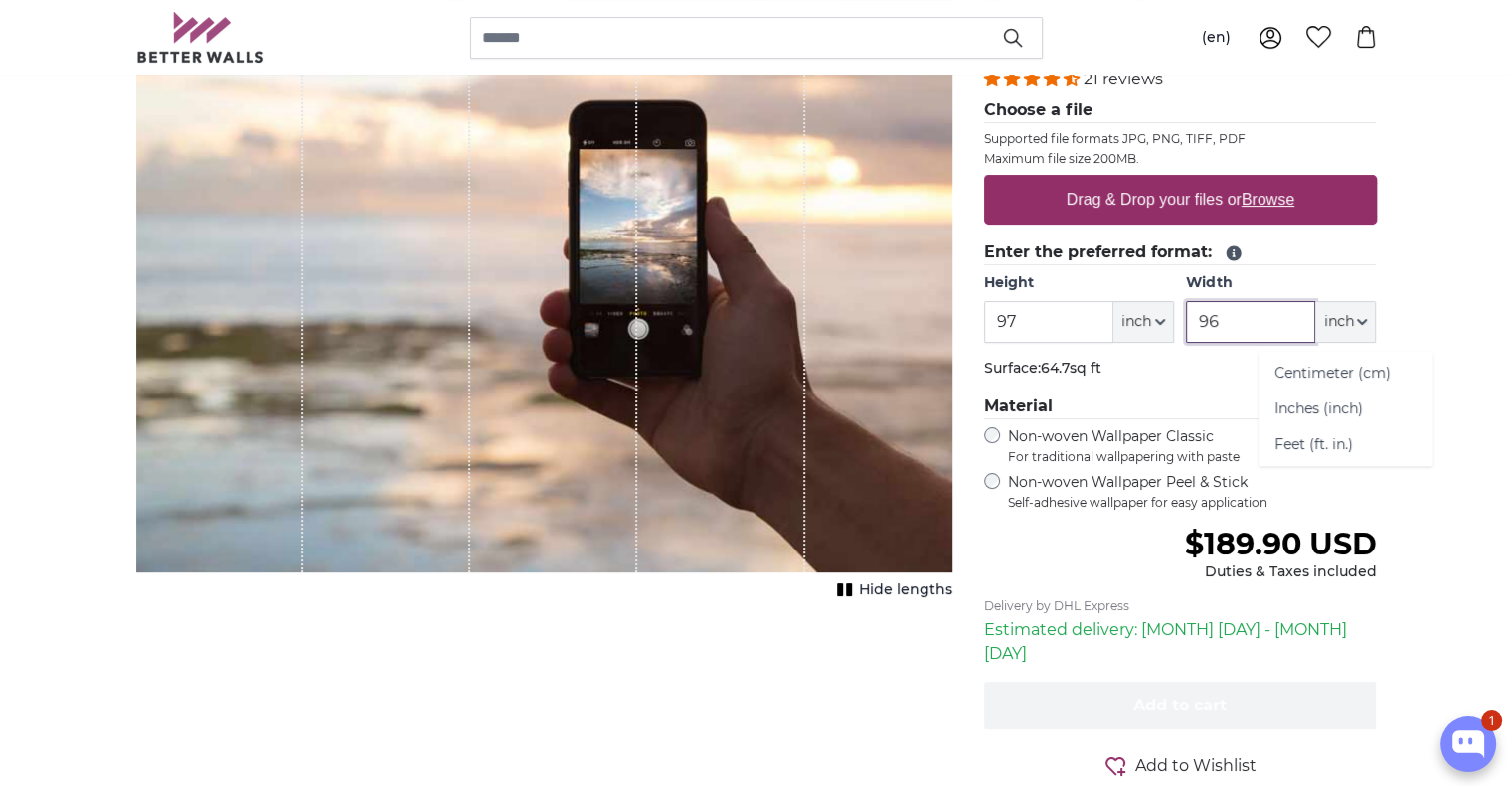 click on "96" at bounding box center (1251, 322) 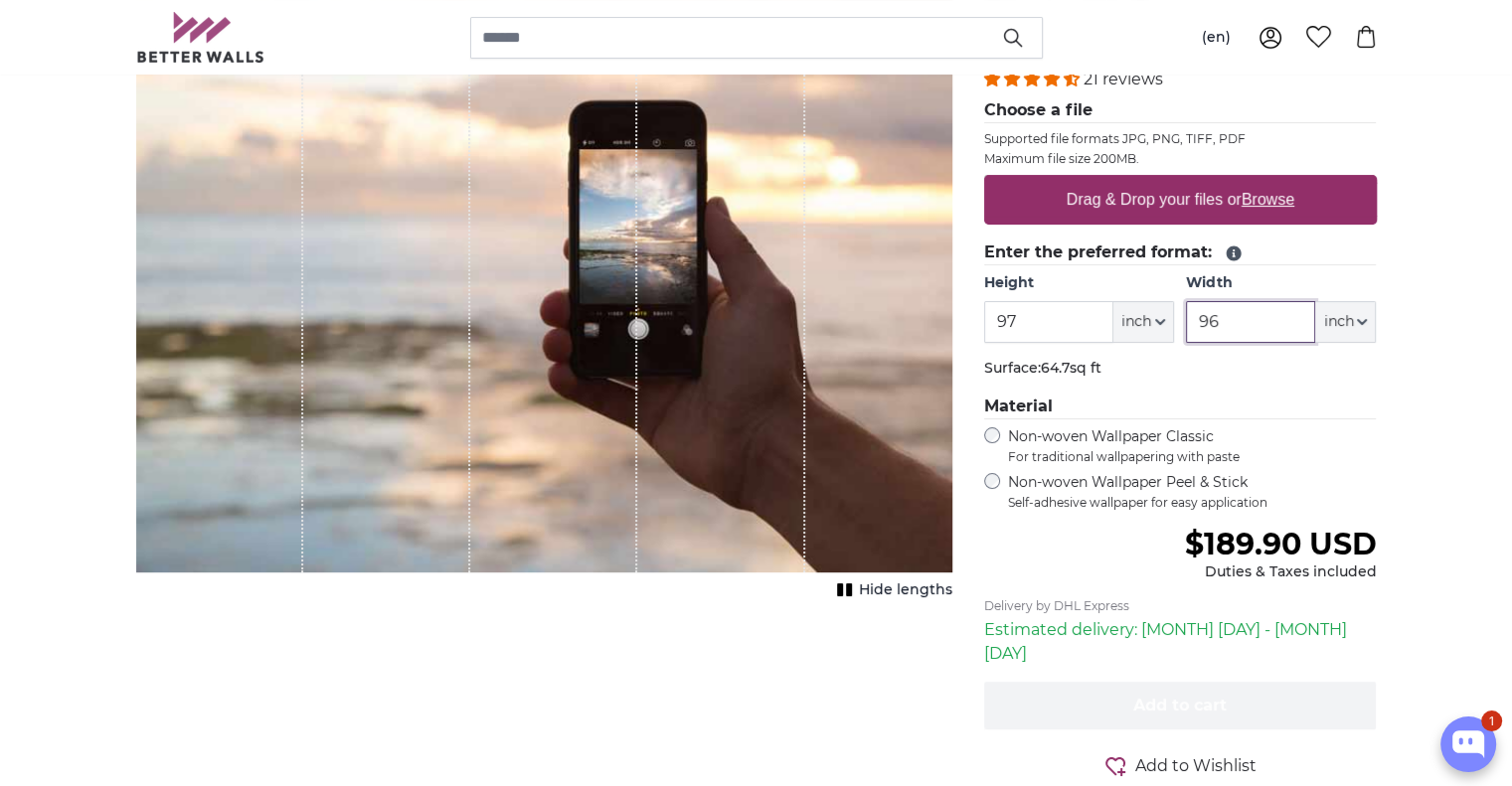 type on "9" 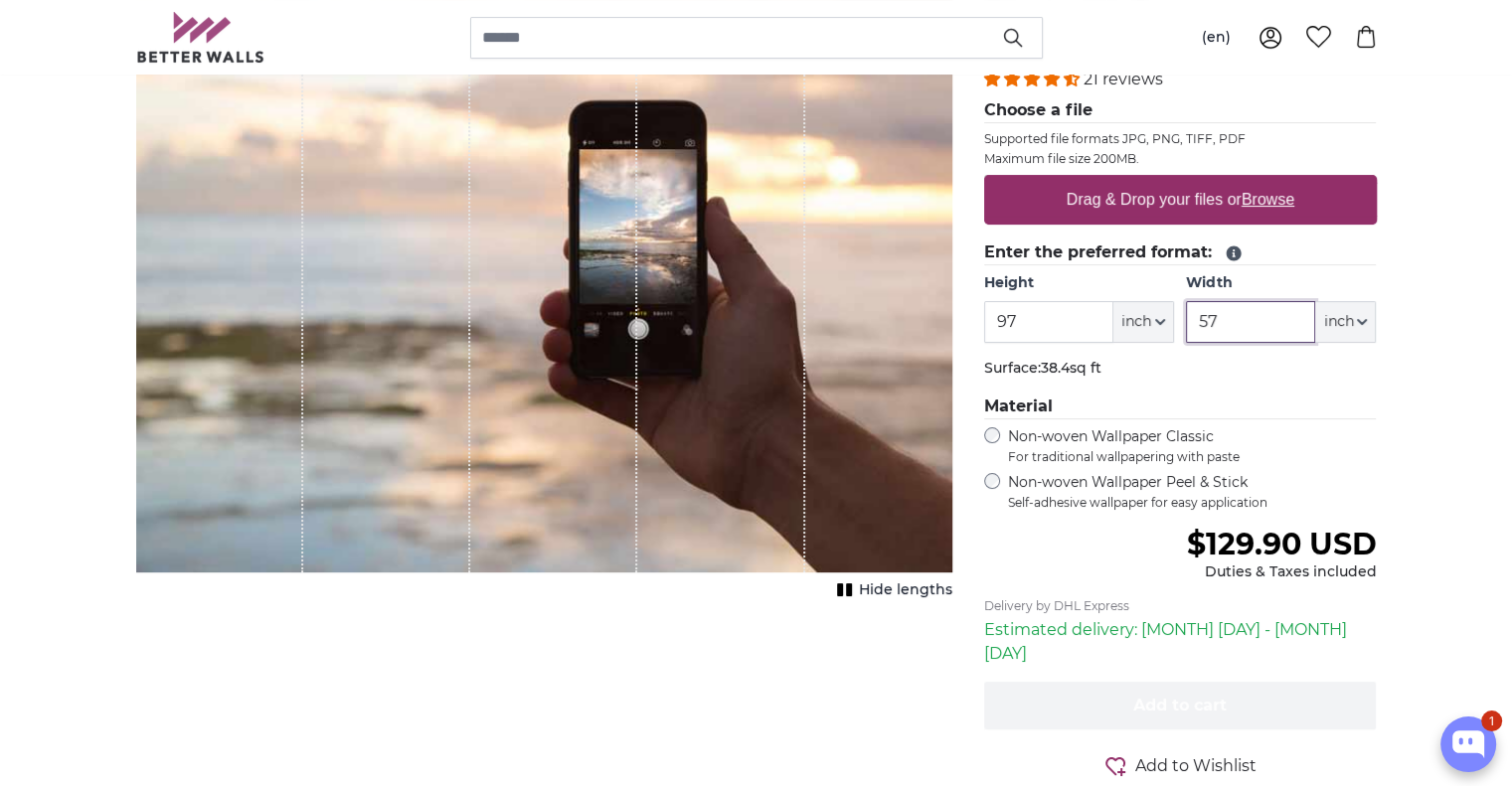 type on "57" 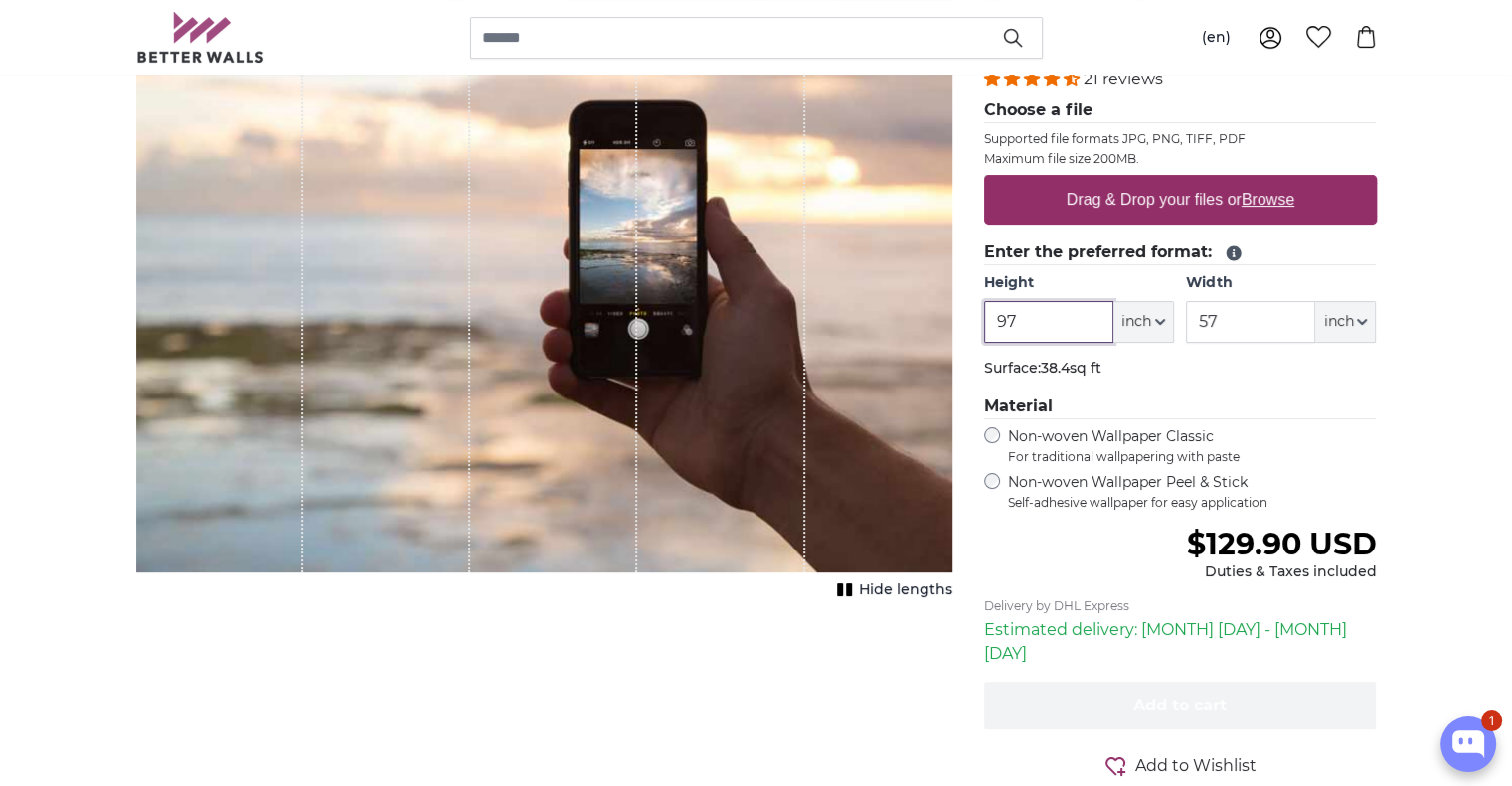 click on "97" at bounding box center [1049, 322] 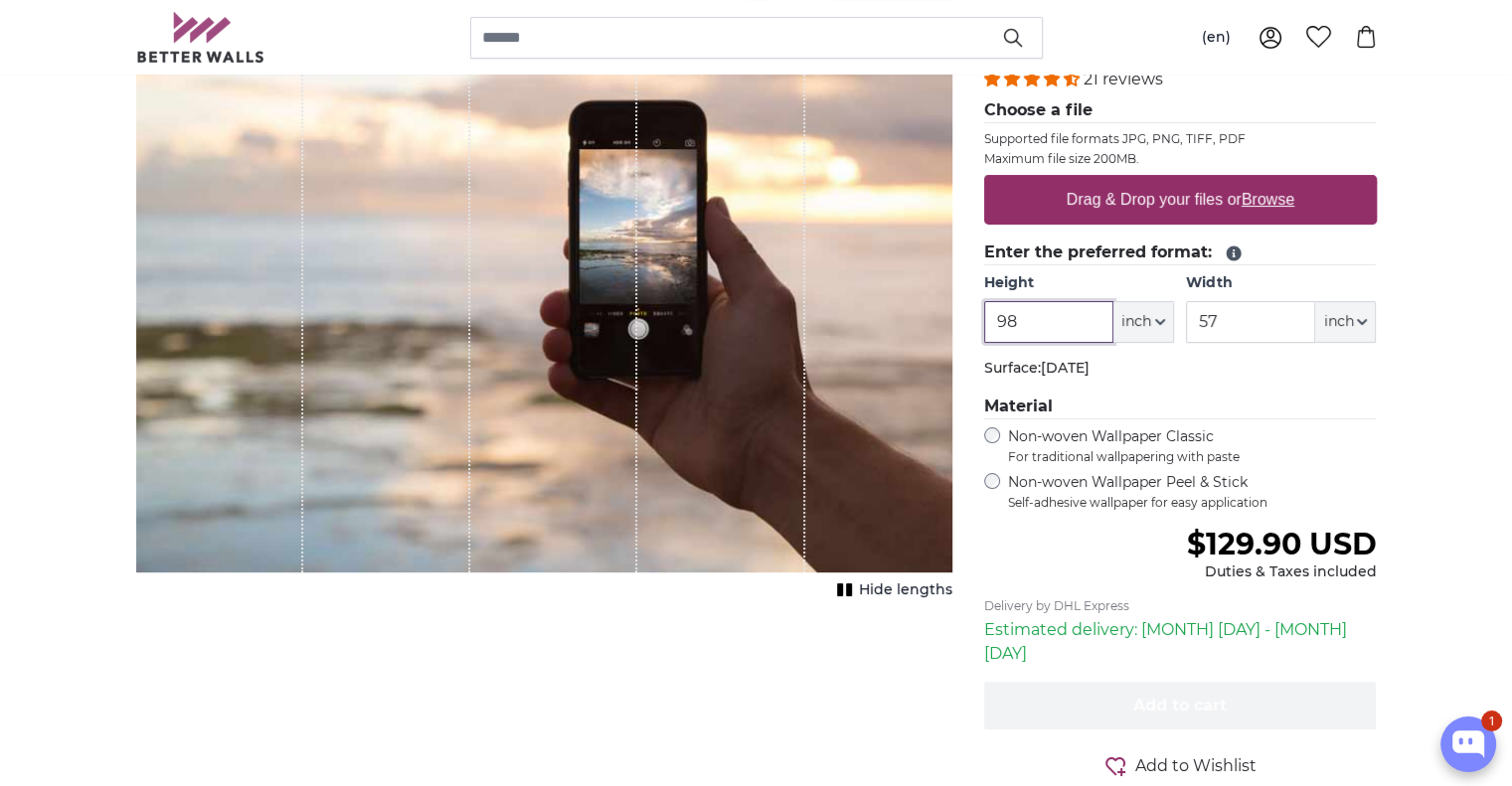 type on "98" 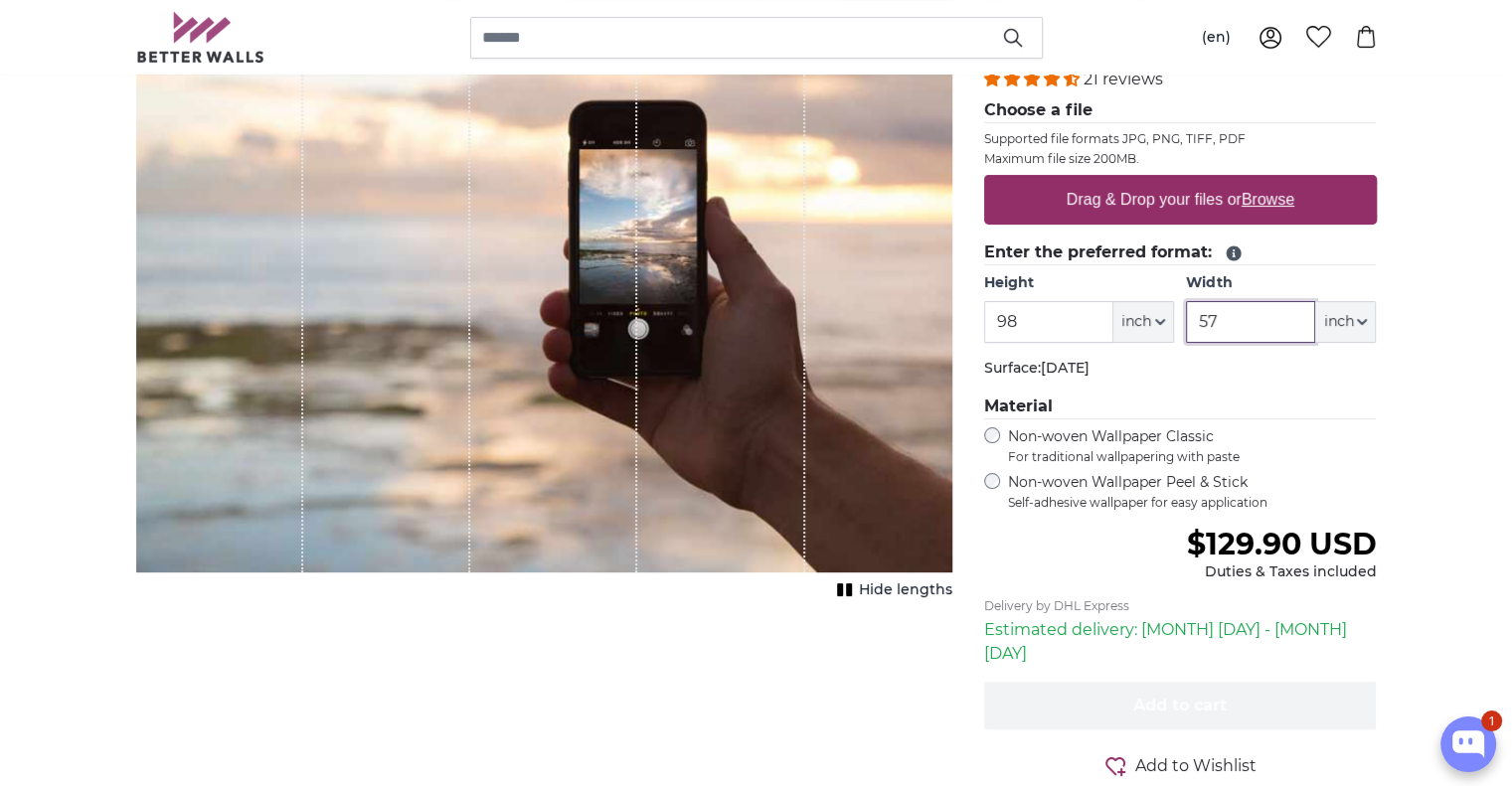 click on "57" at bounding box center (1251, 322) 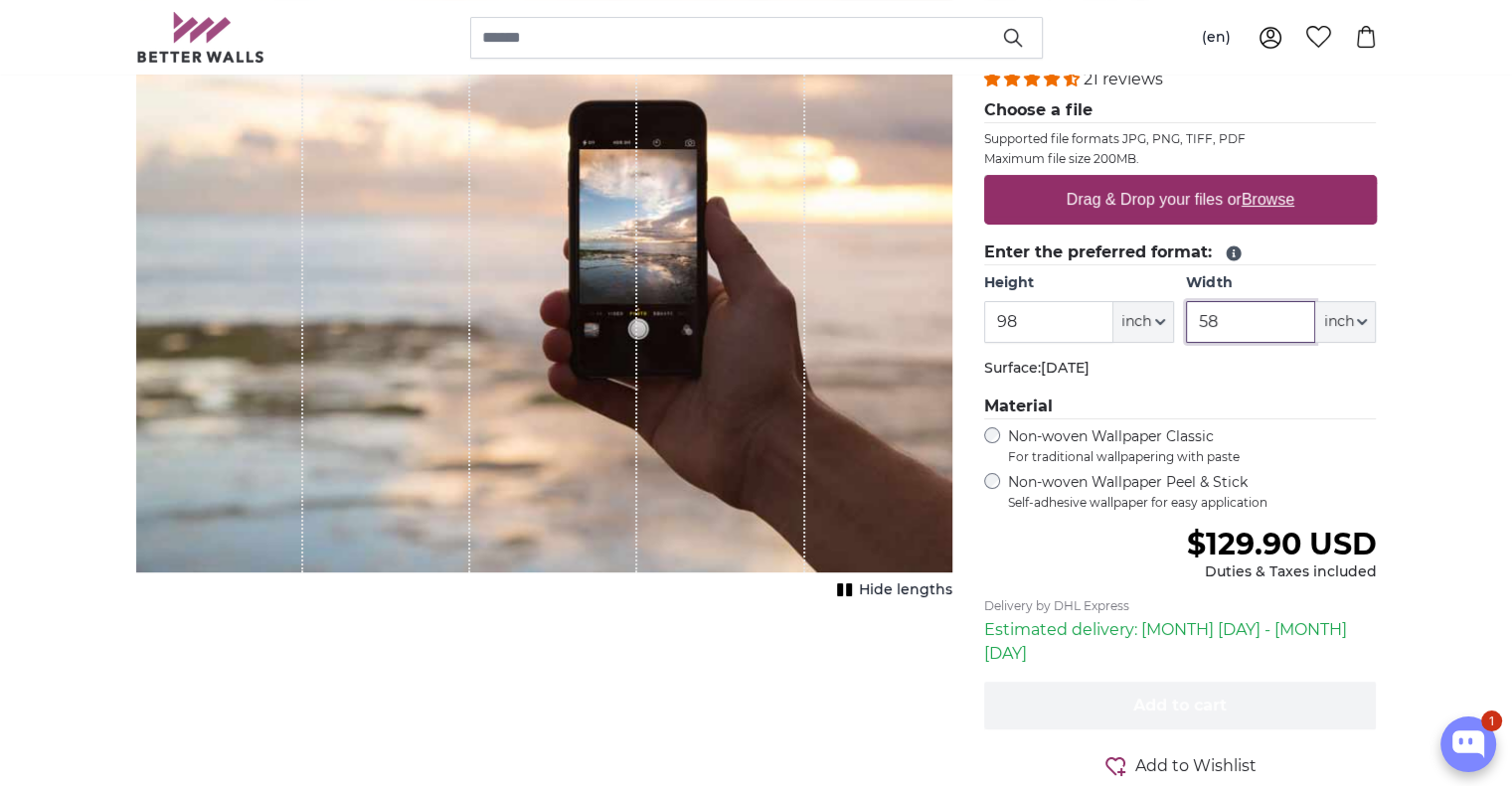 type on "58" 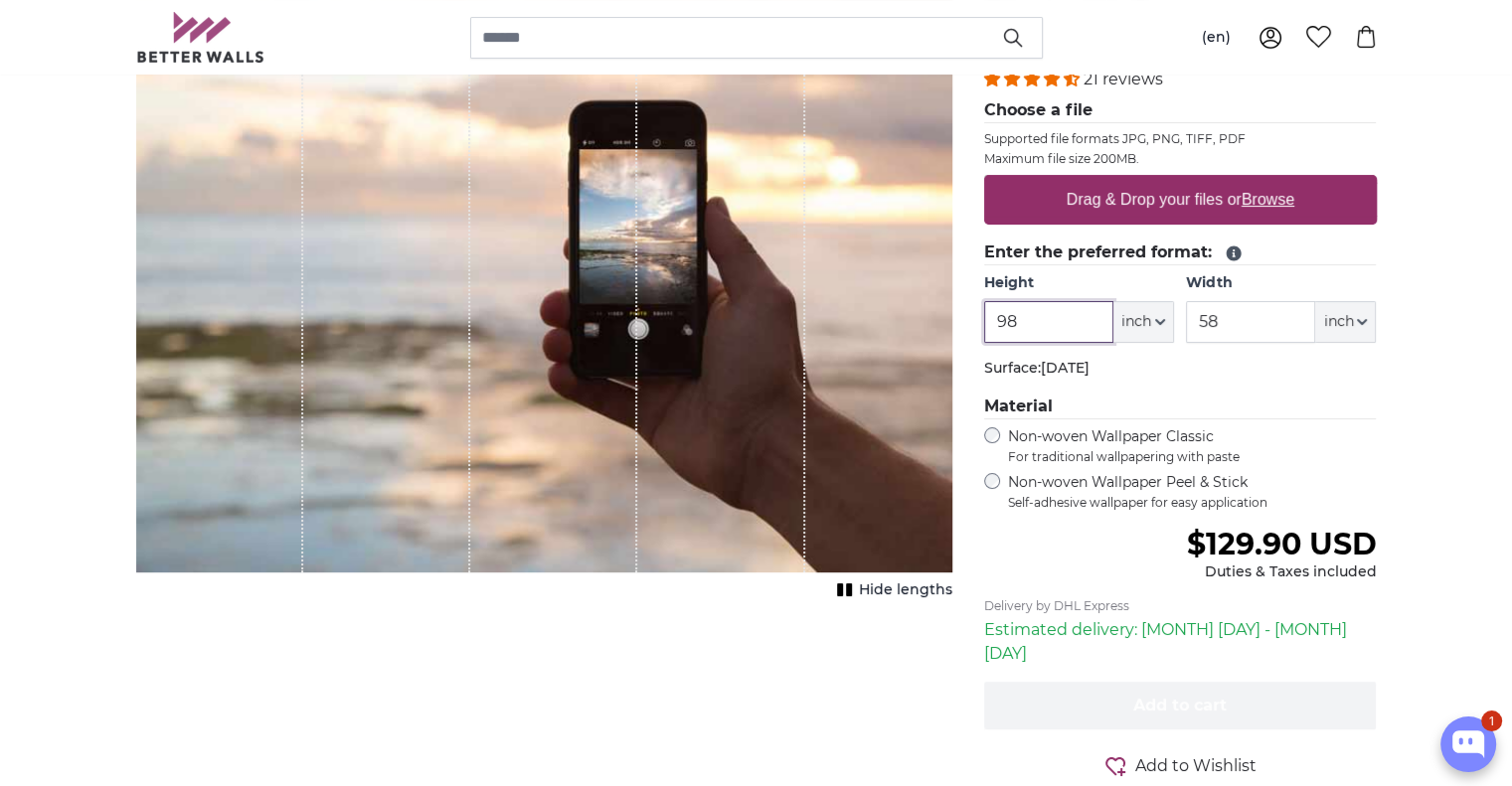 click on "98" at bounding box center (1049, 322) 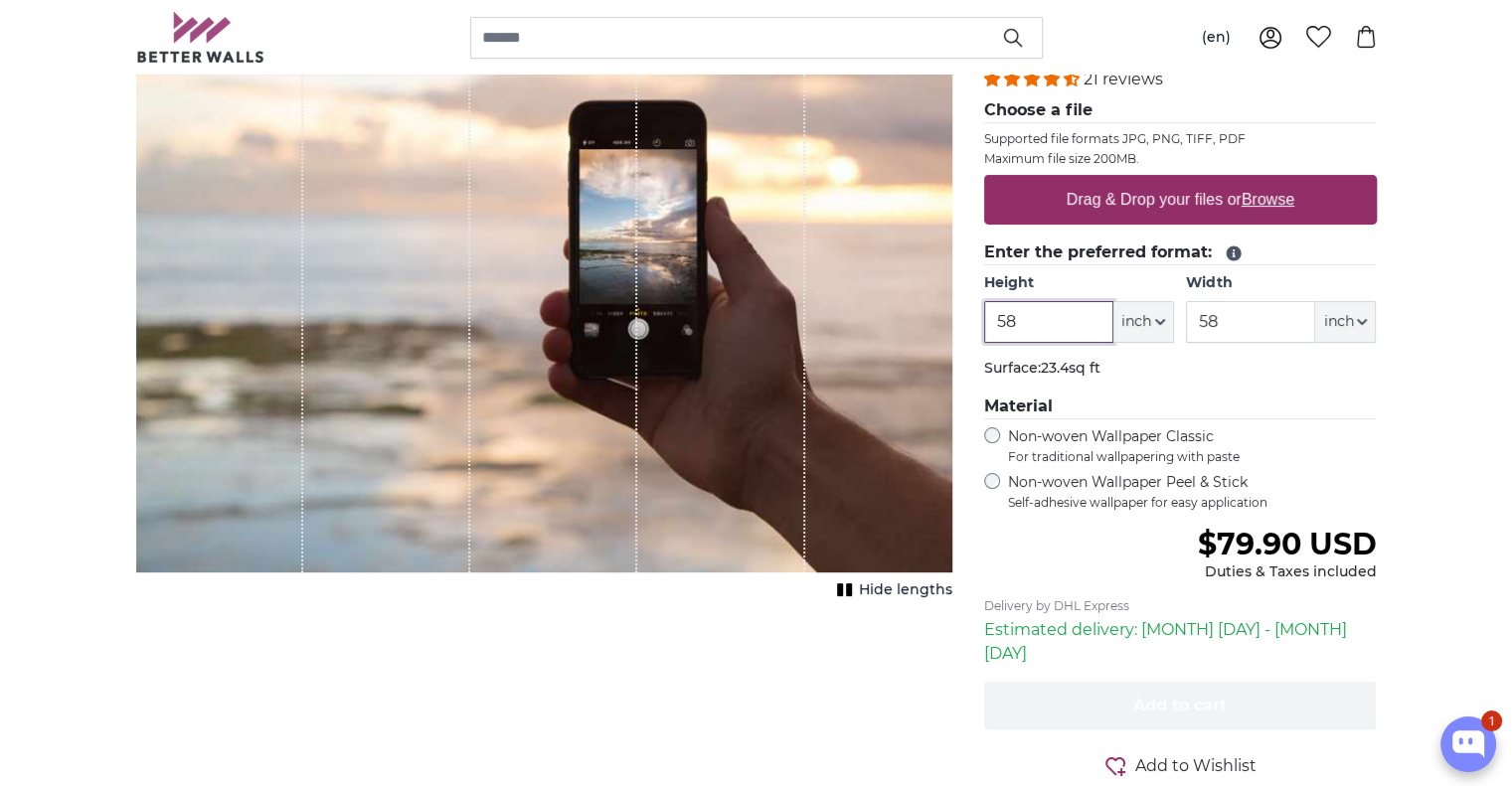 type on "58" 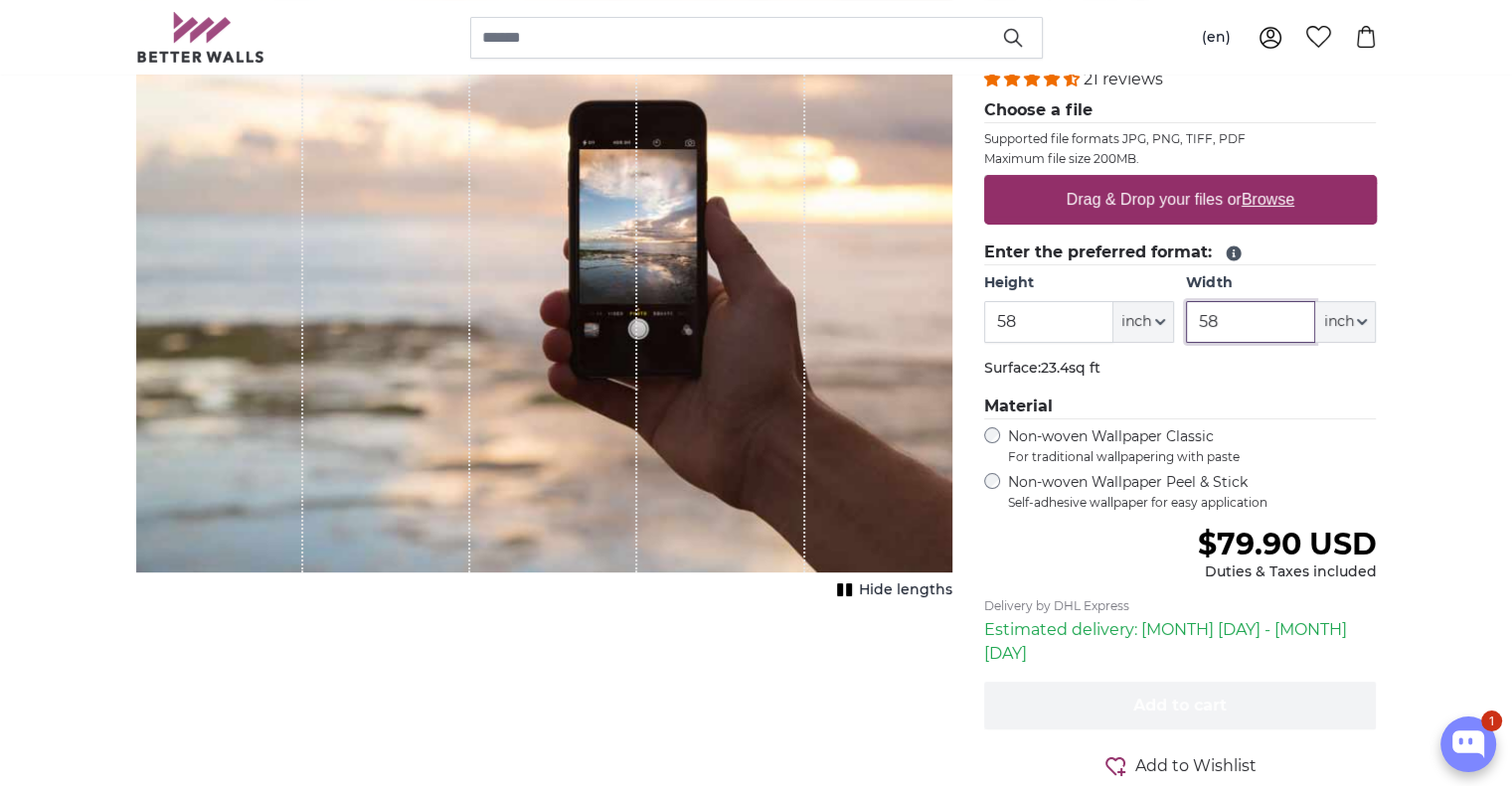 click on "58" at bounding box center (1251, 322) 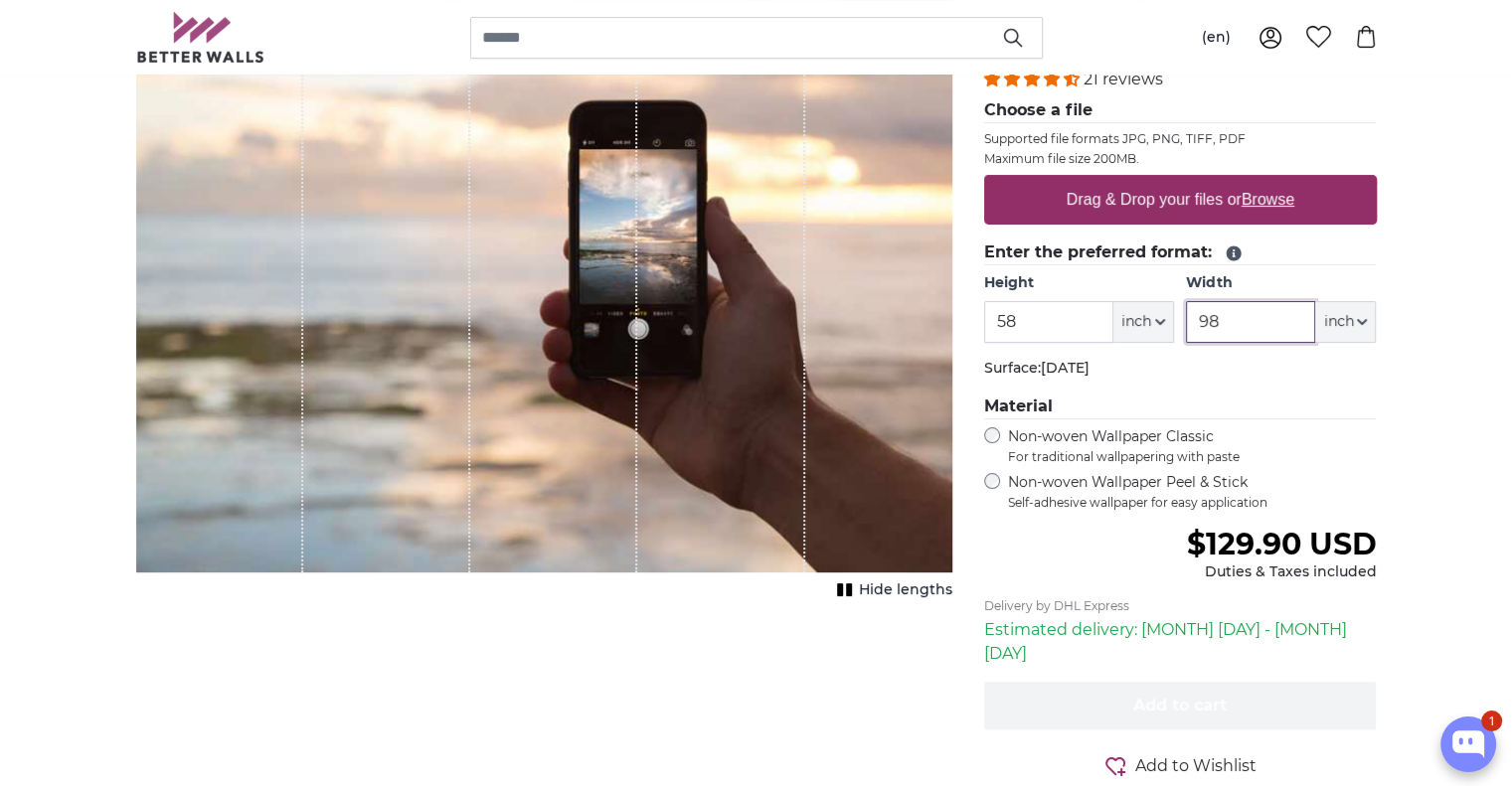 type on "98" 